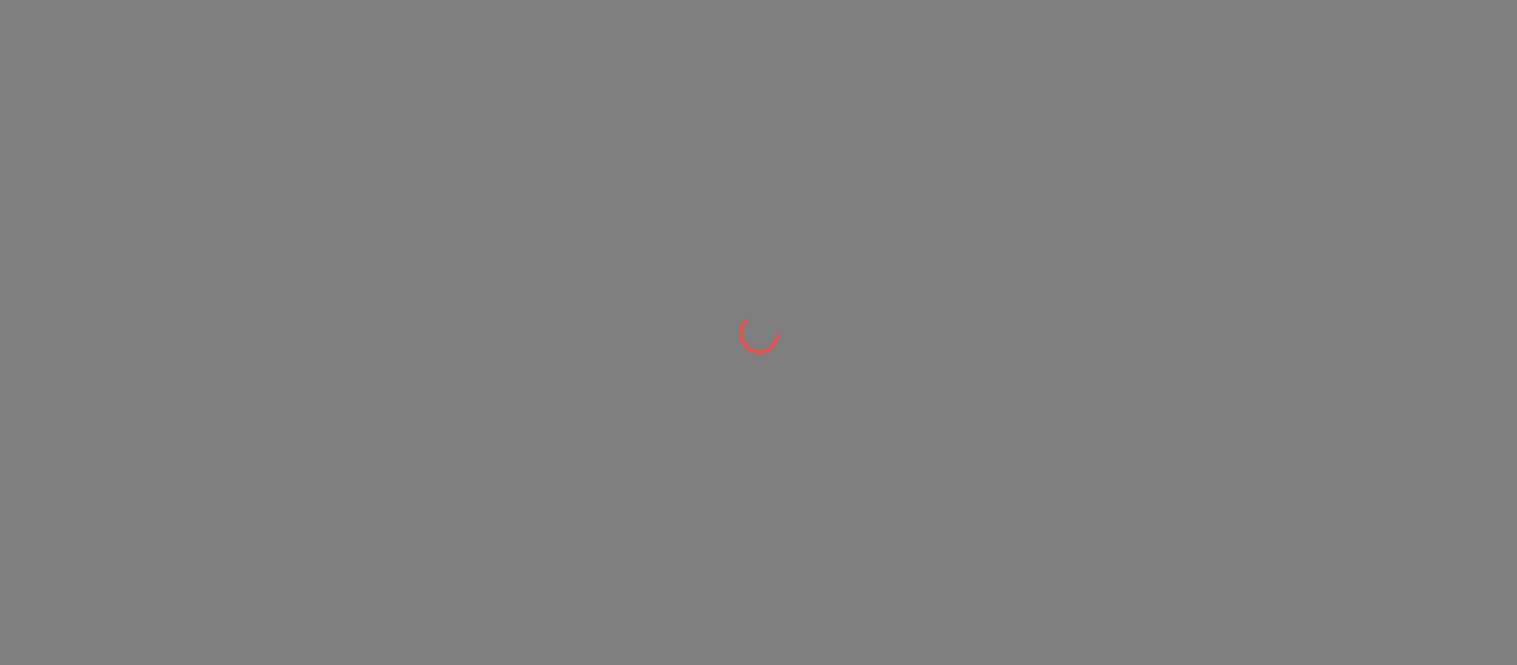 scroll, scrollTop: 0, scrollLeft: 0, axis: both 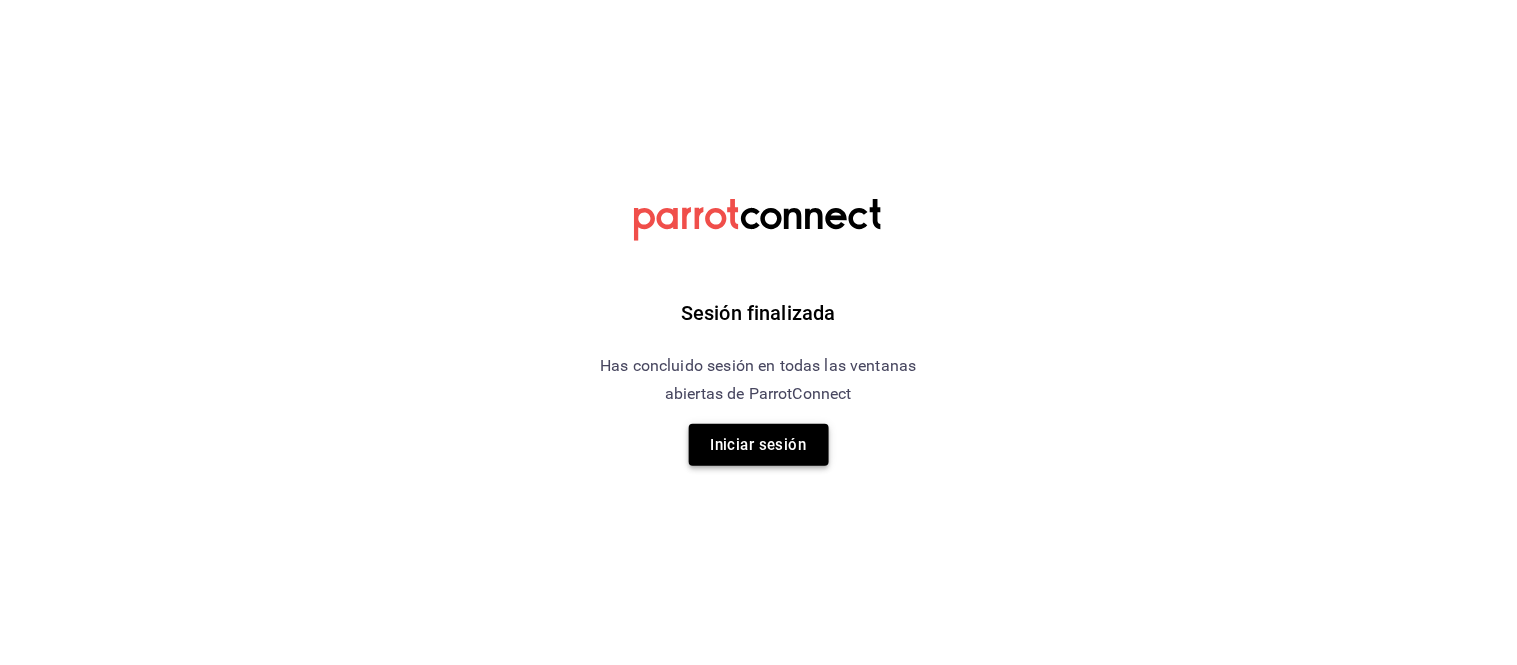 click on "Iniciar sesión" at bounding box center (759, 445) 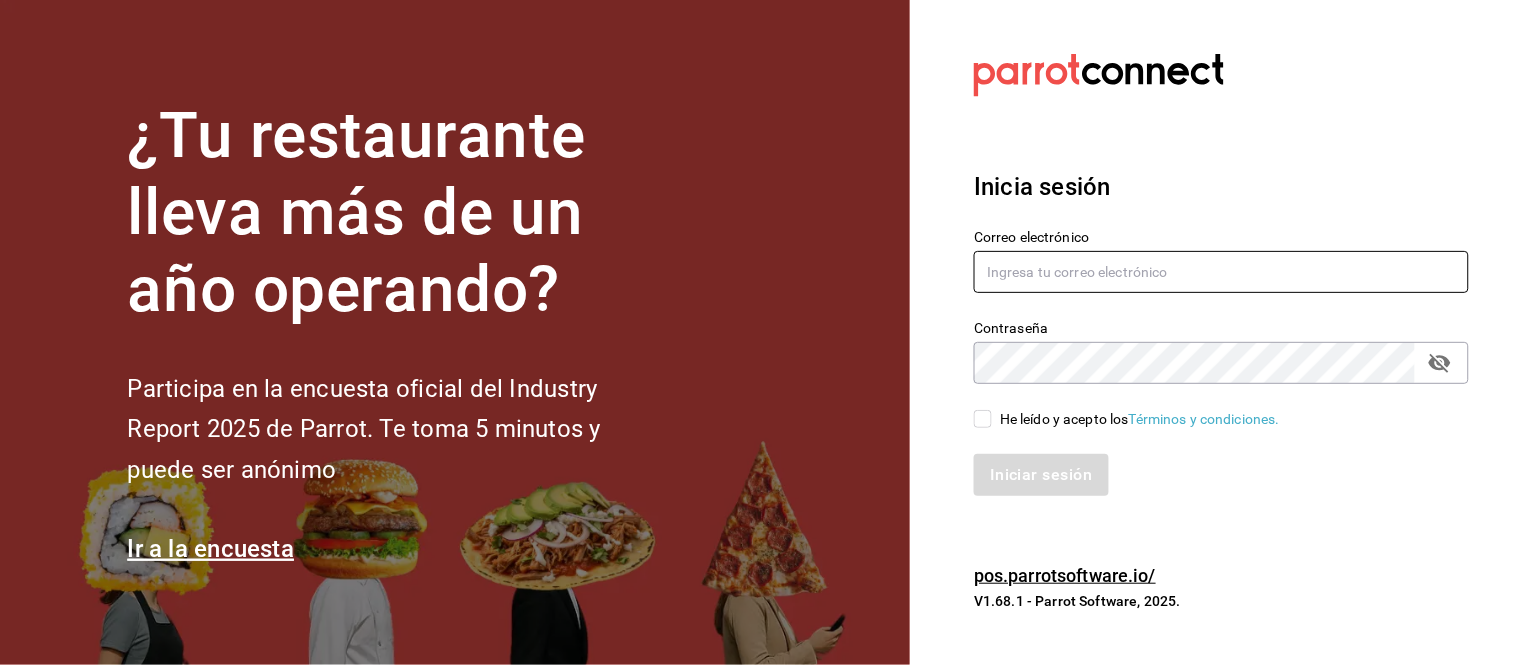type on "[USERNAME]@example.com" 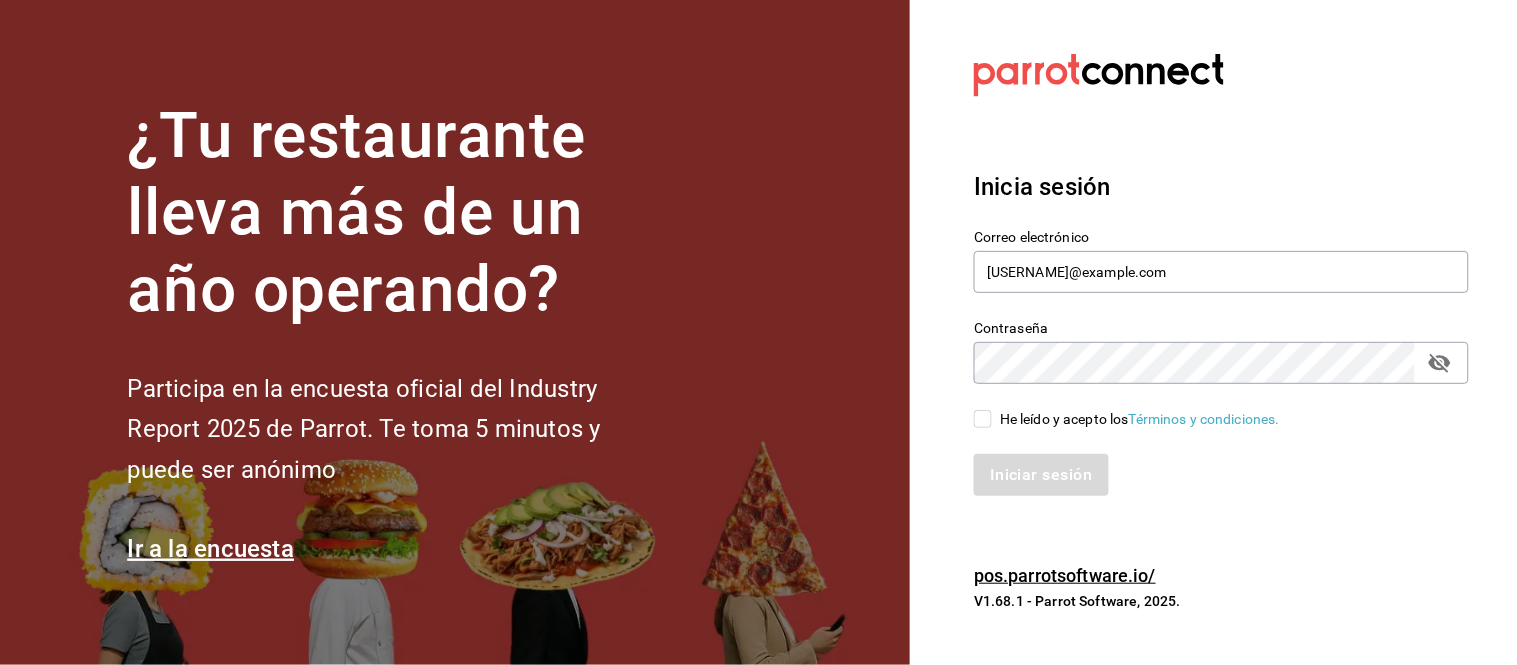 click on "He leído y acepto los  Términos y condiciones." at bounding box center [1140, 419] 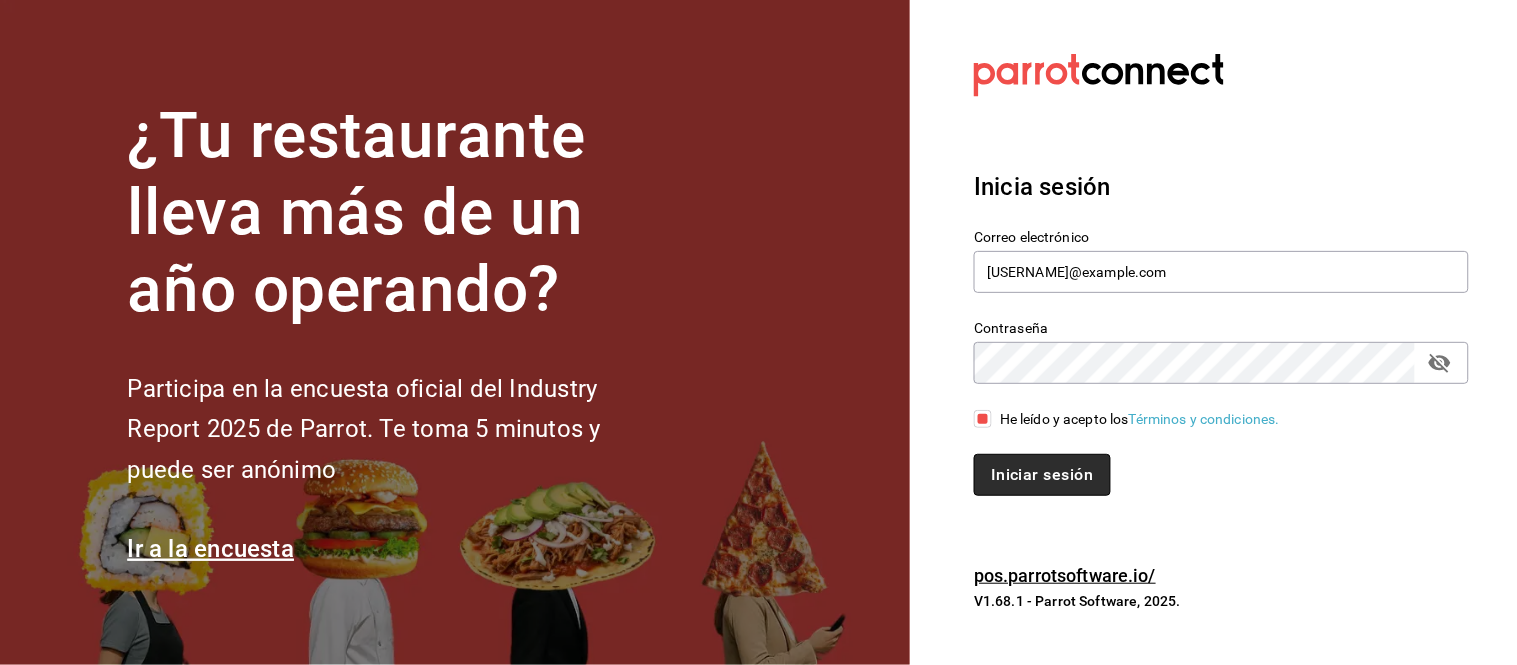 click on "Iniciar sesión" at bounding box center (1042, 475) 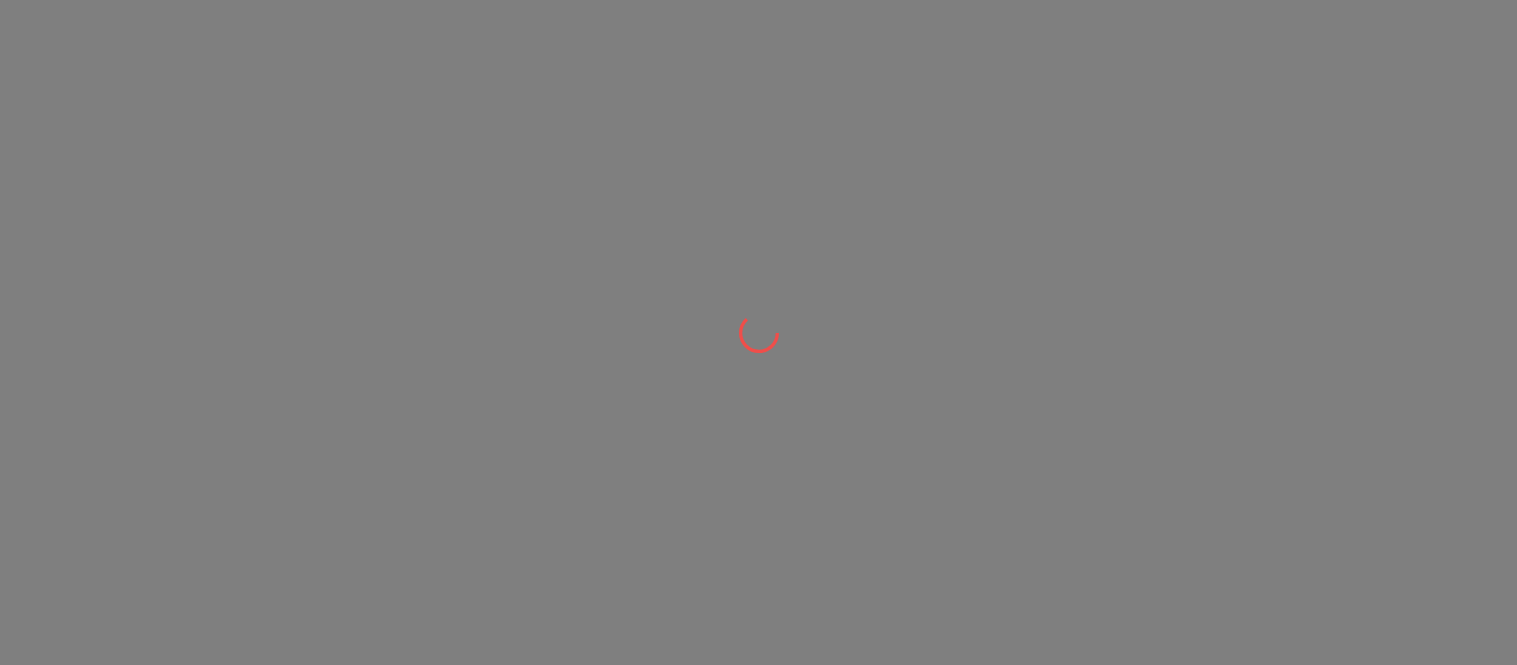 scroll, scrollTop: 0, scrollLeft: 0, axis: both 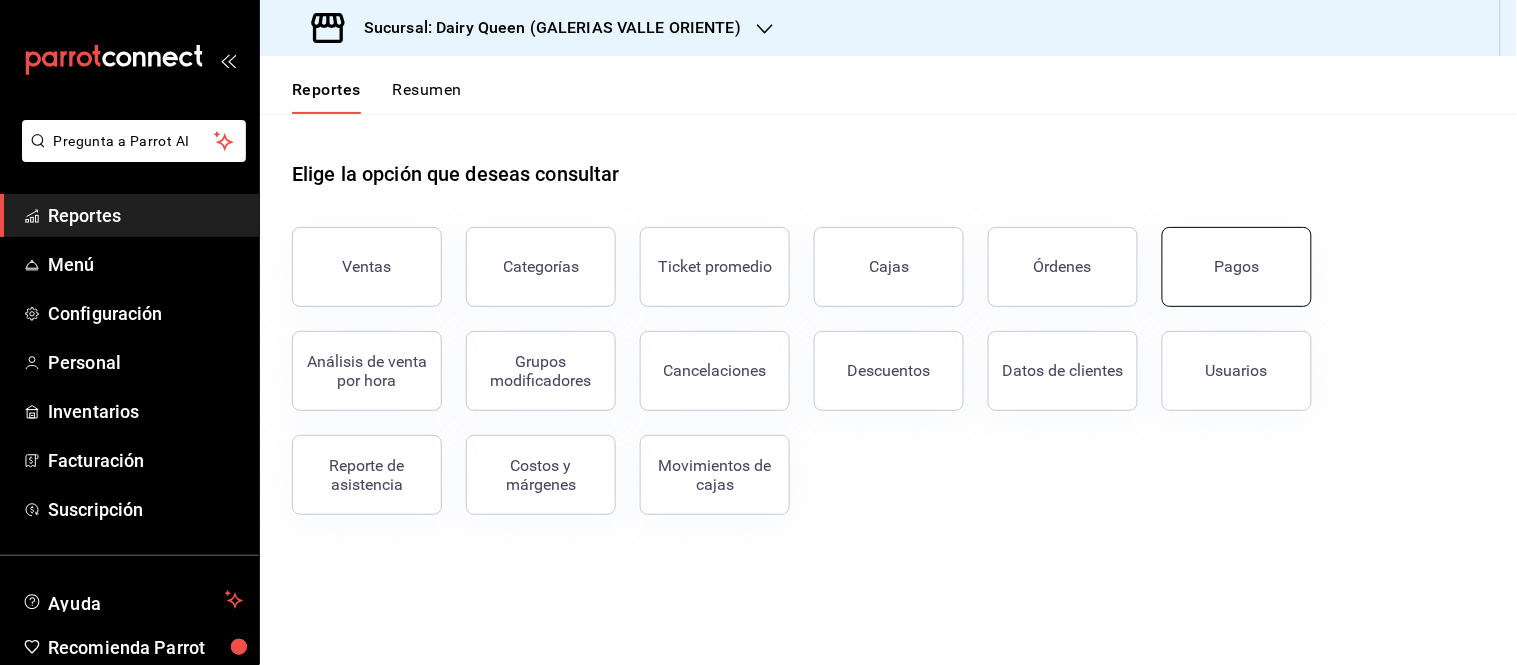 click on "Pagos" at bounding box center [1237, 267] 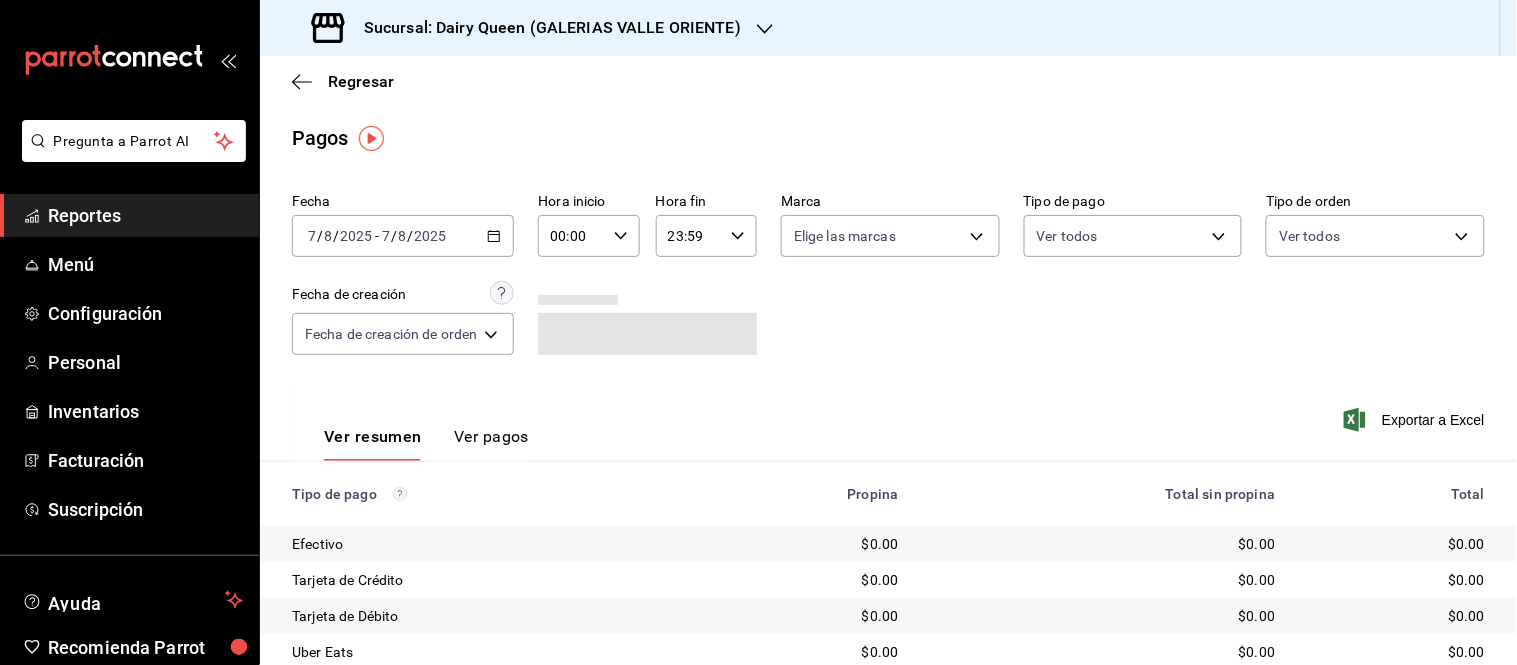 click on "Sucursal: Dairy Queen (GALERIAS VALLE ORIENTE)" at bounding box center [528, 28] 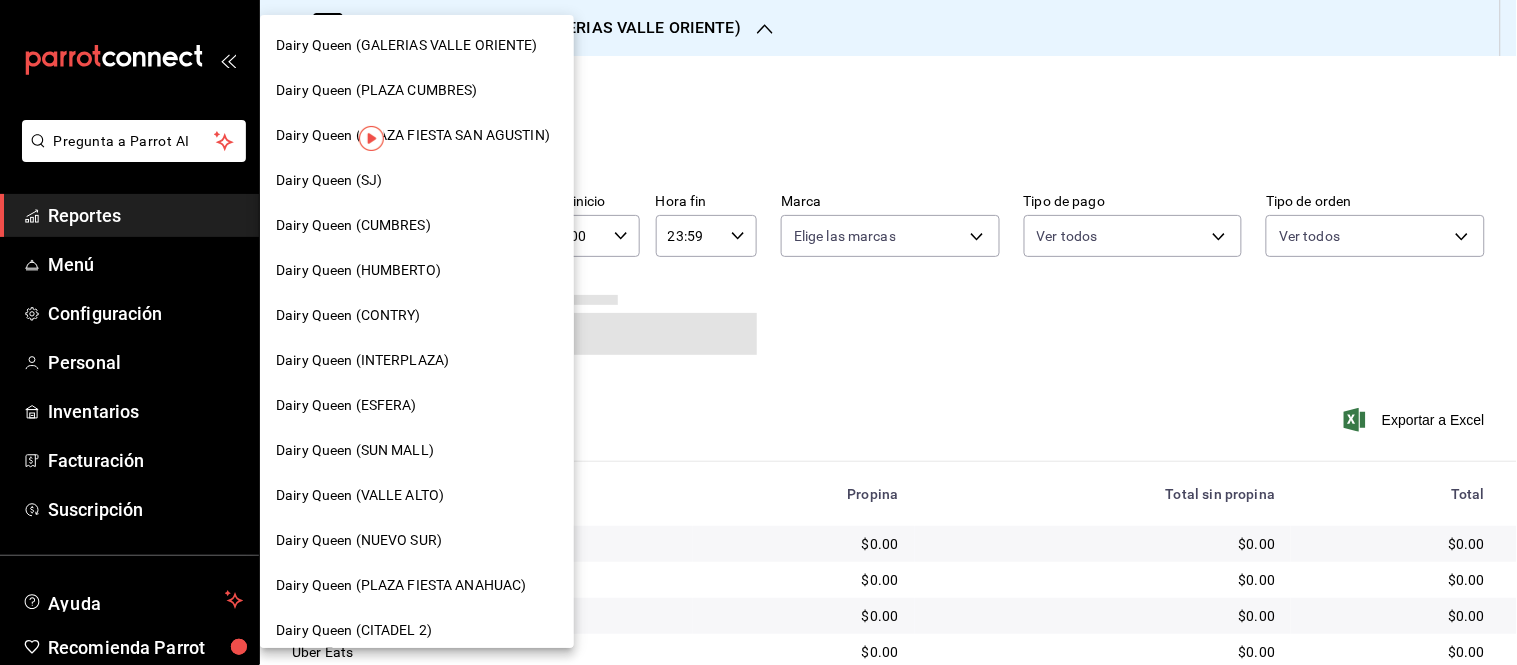 click on "Dairy Queen (CONTRY)" at bounding box center (417, 315) 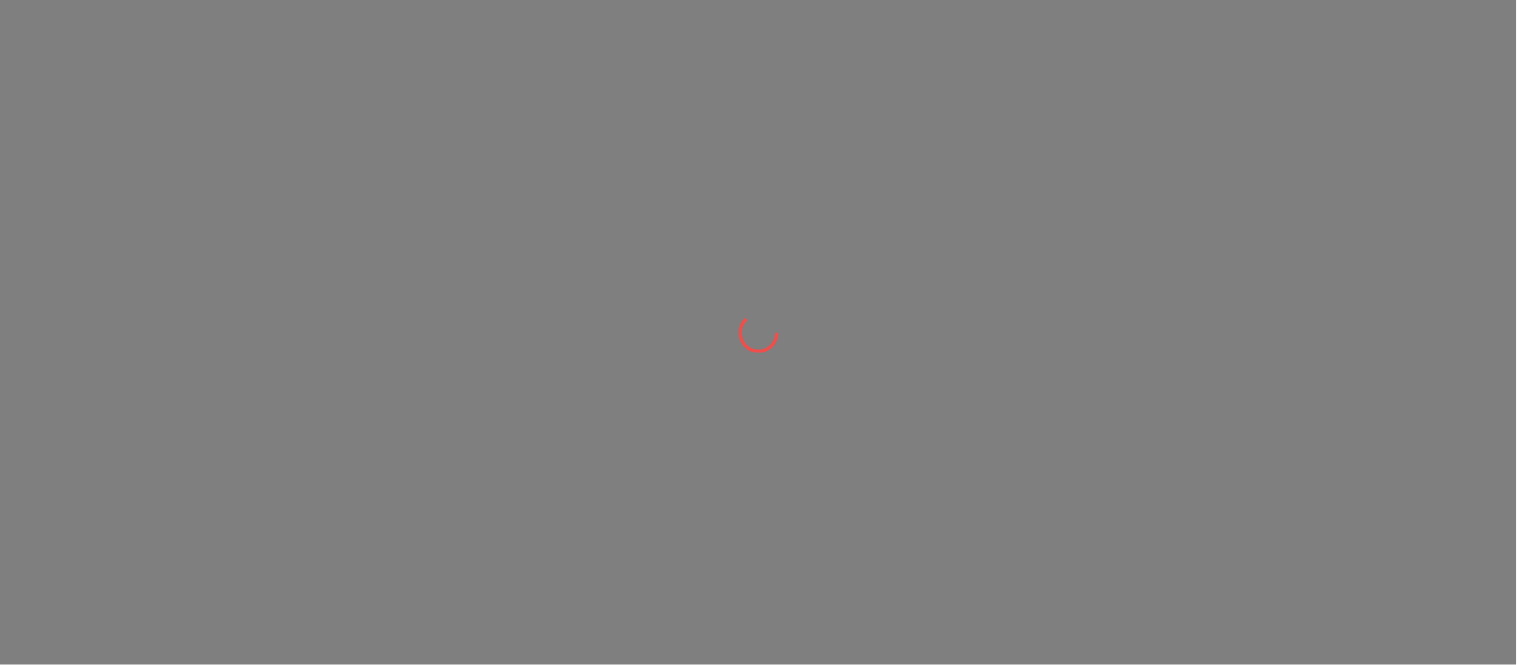 click at bounding box center (758, 332) 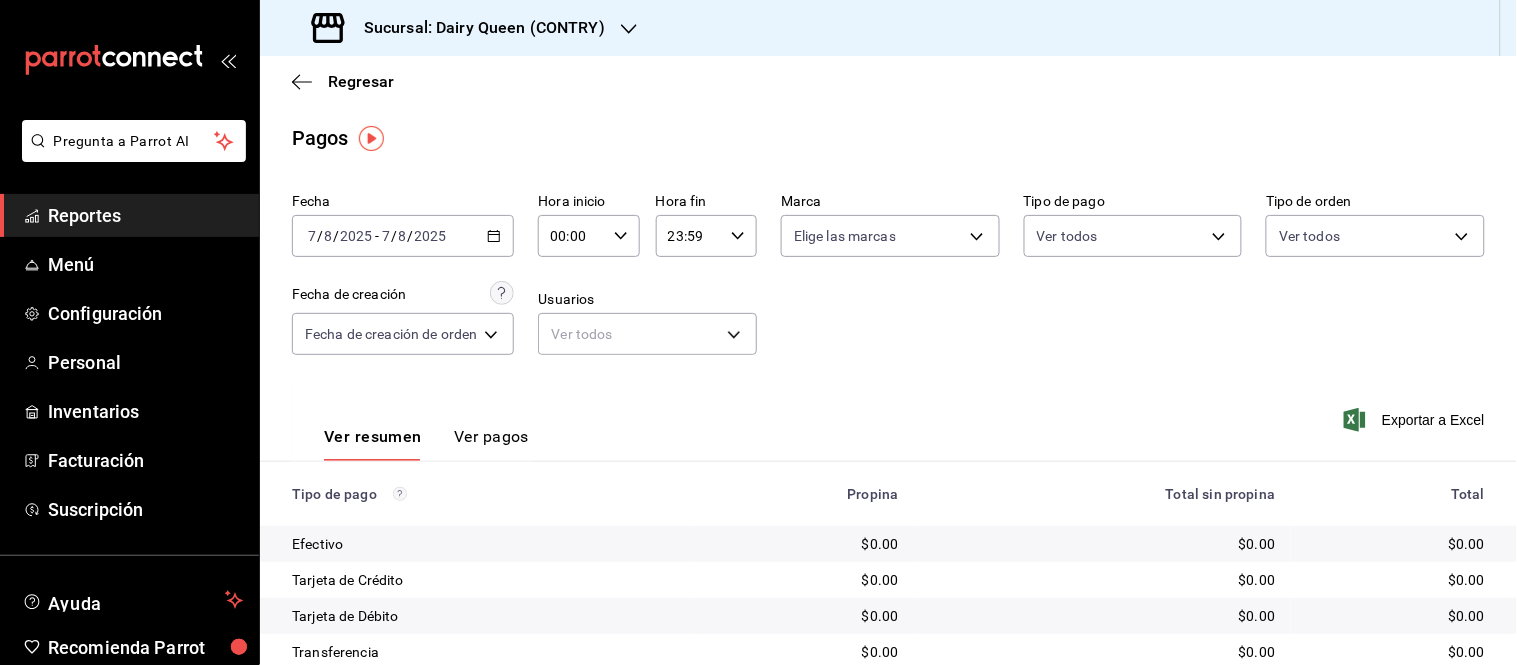 click 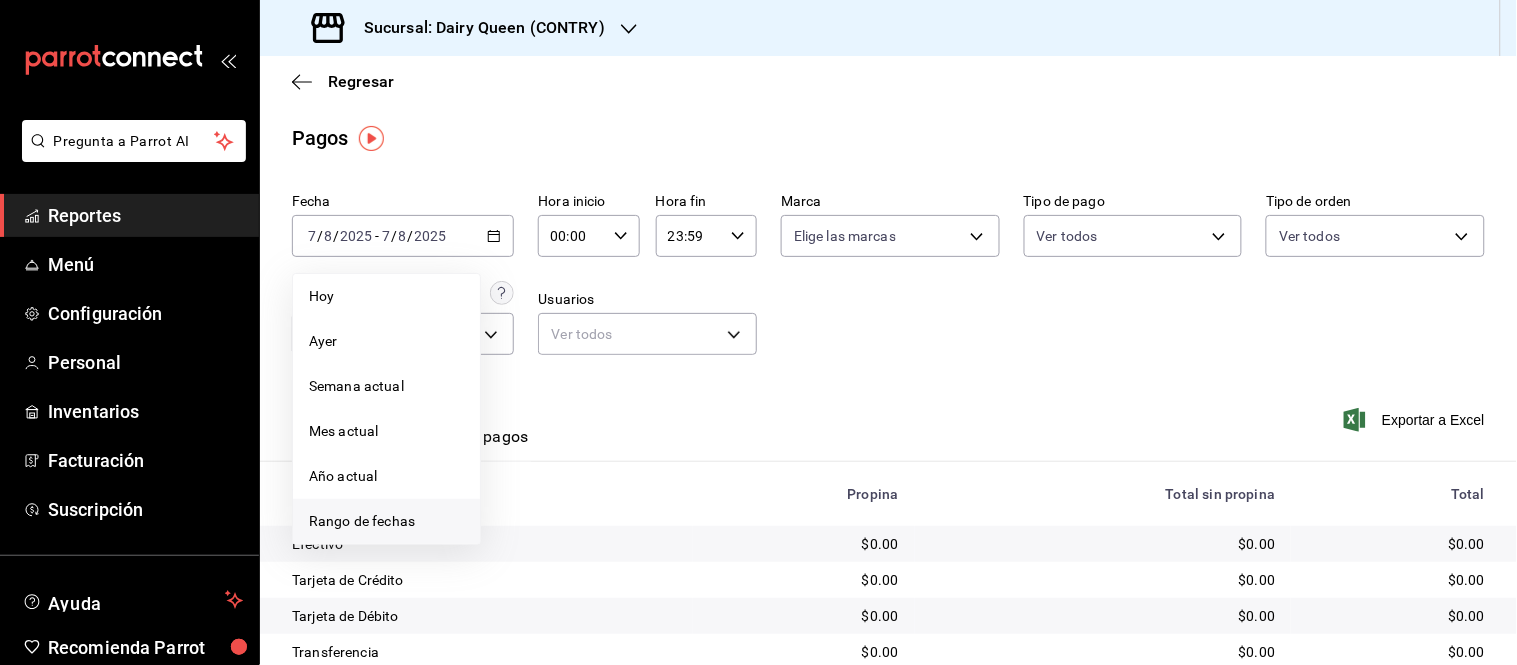 click on "Rango de fechas" at bounding box center (386, 521) 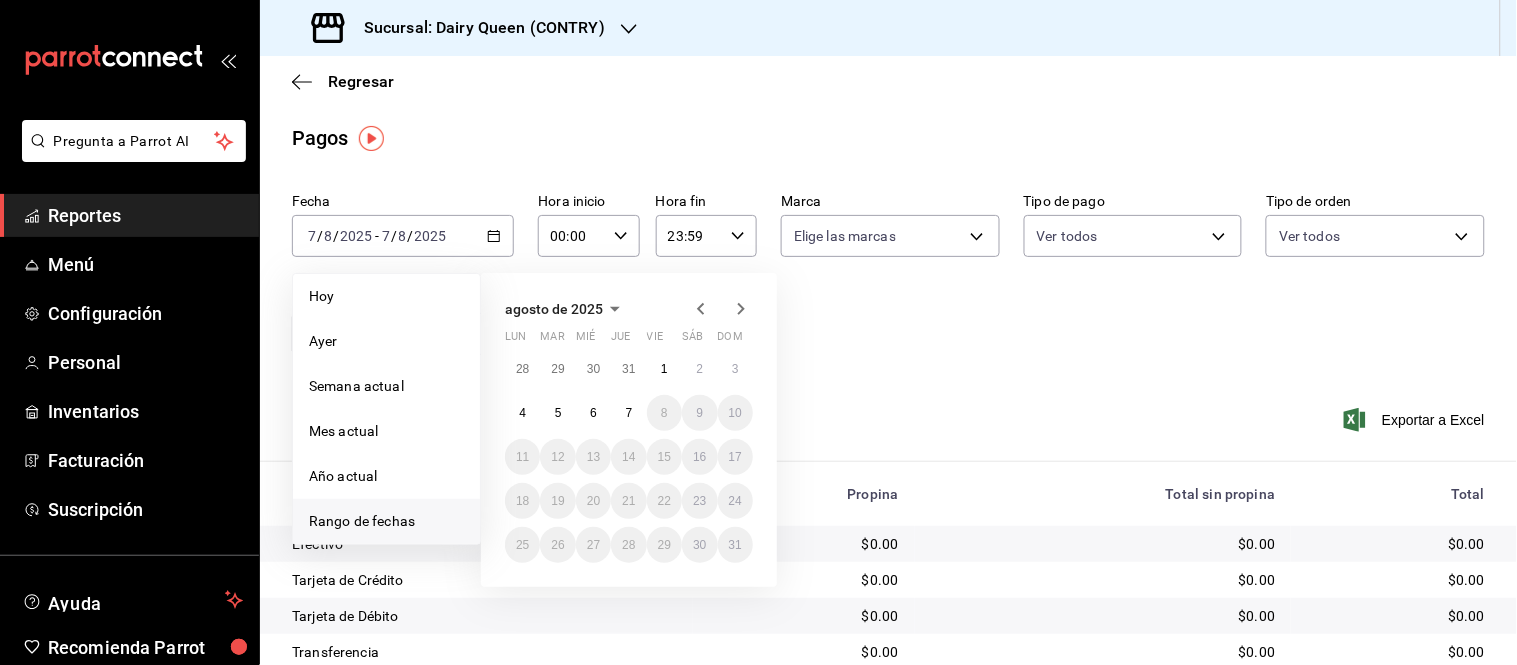 click 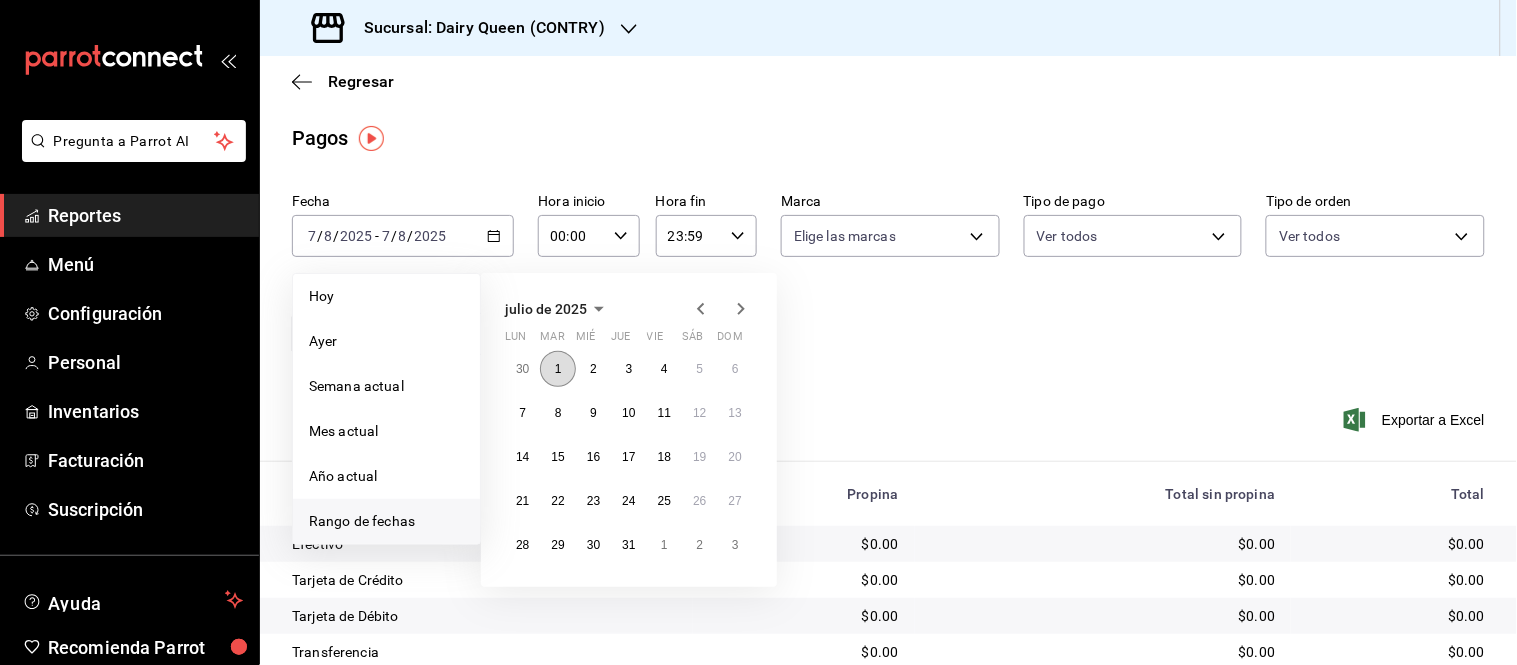 click on "1" at bounding box center (557, 369) 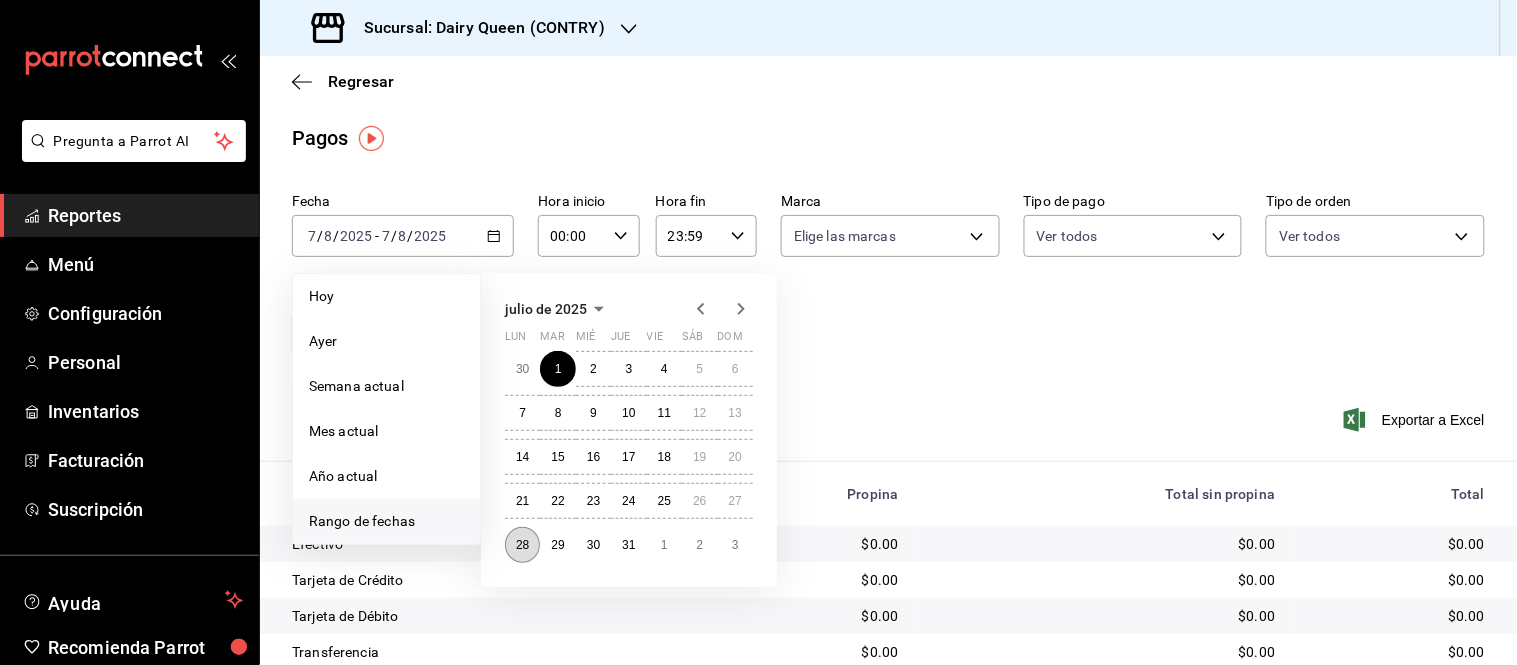click on "28" at bounding box center [522, 545] 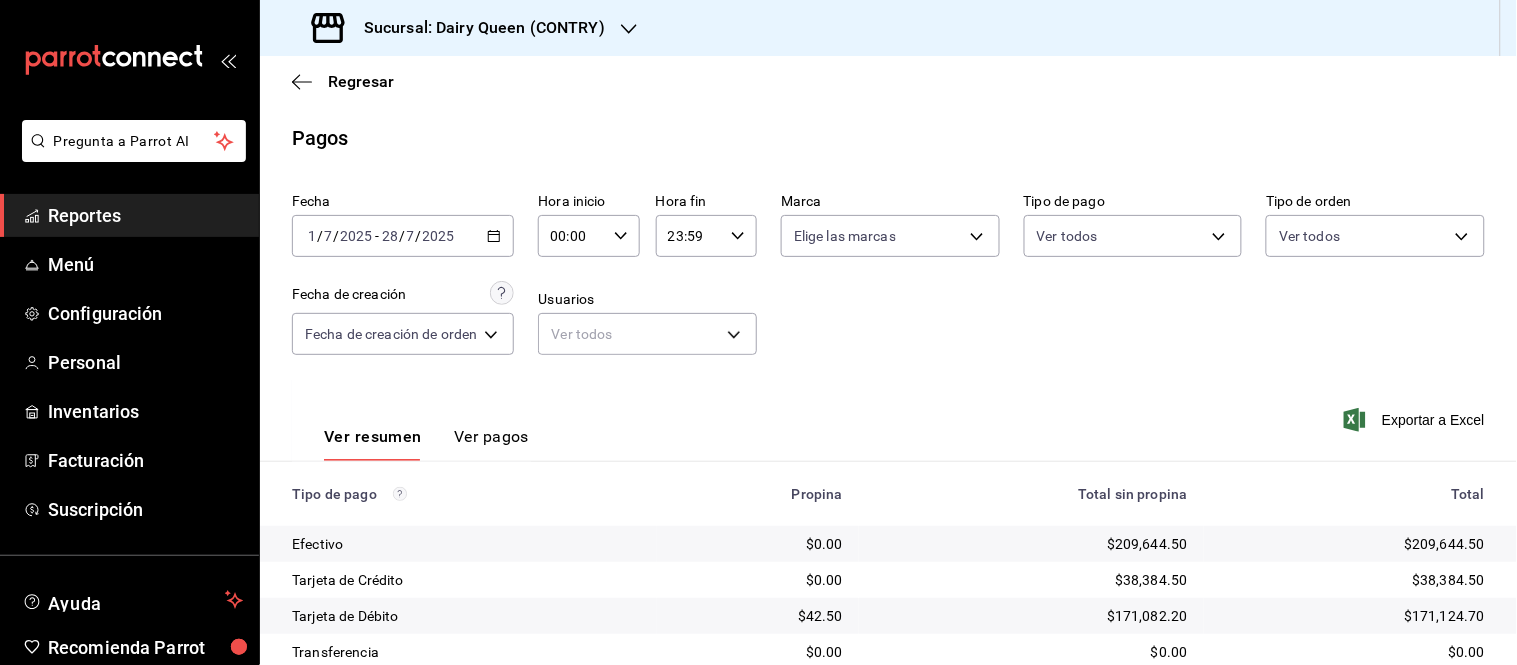 scroll, scrollTop: 181, scrollLeft: 0, axis: vertical 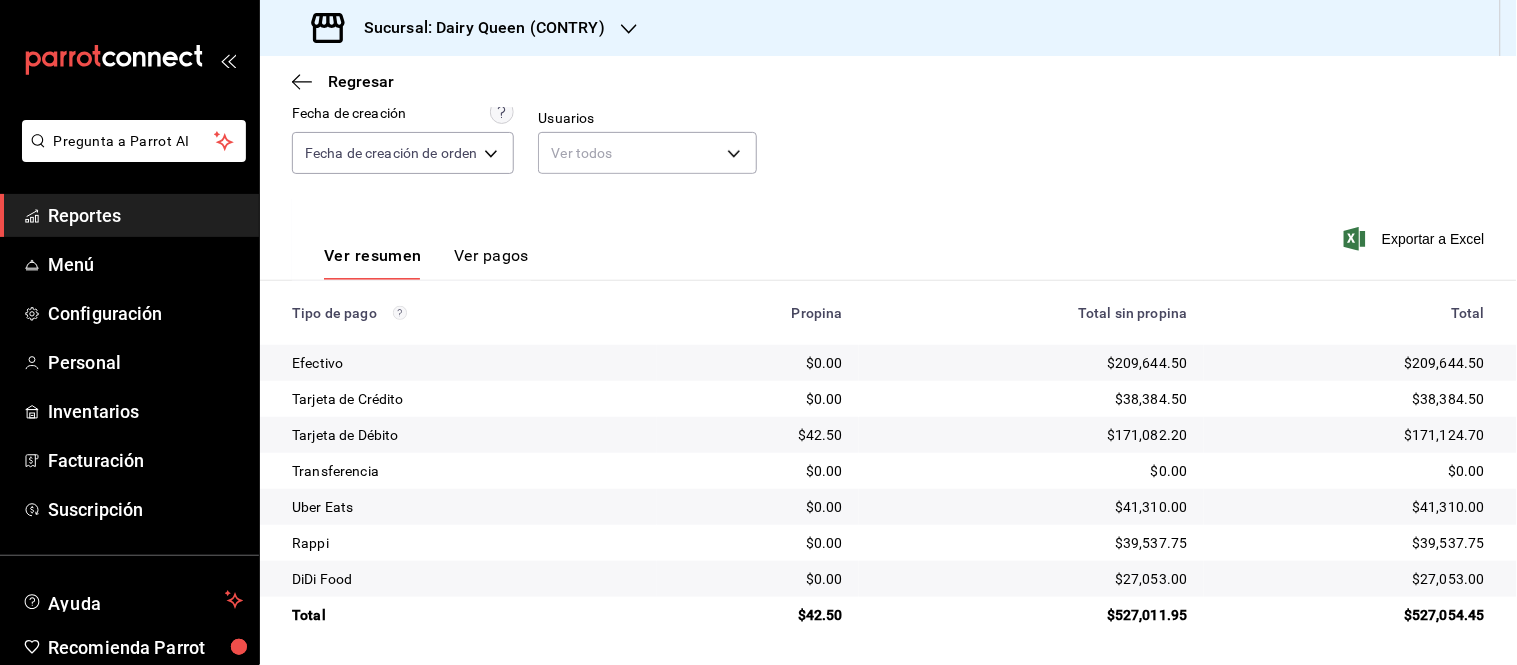 click on "Ver resumen Ver pagos Exportar a Excel" at bounding box center (888, 251) 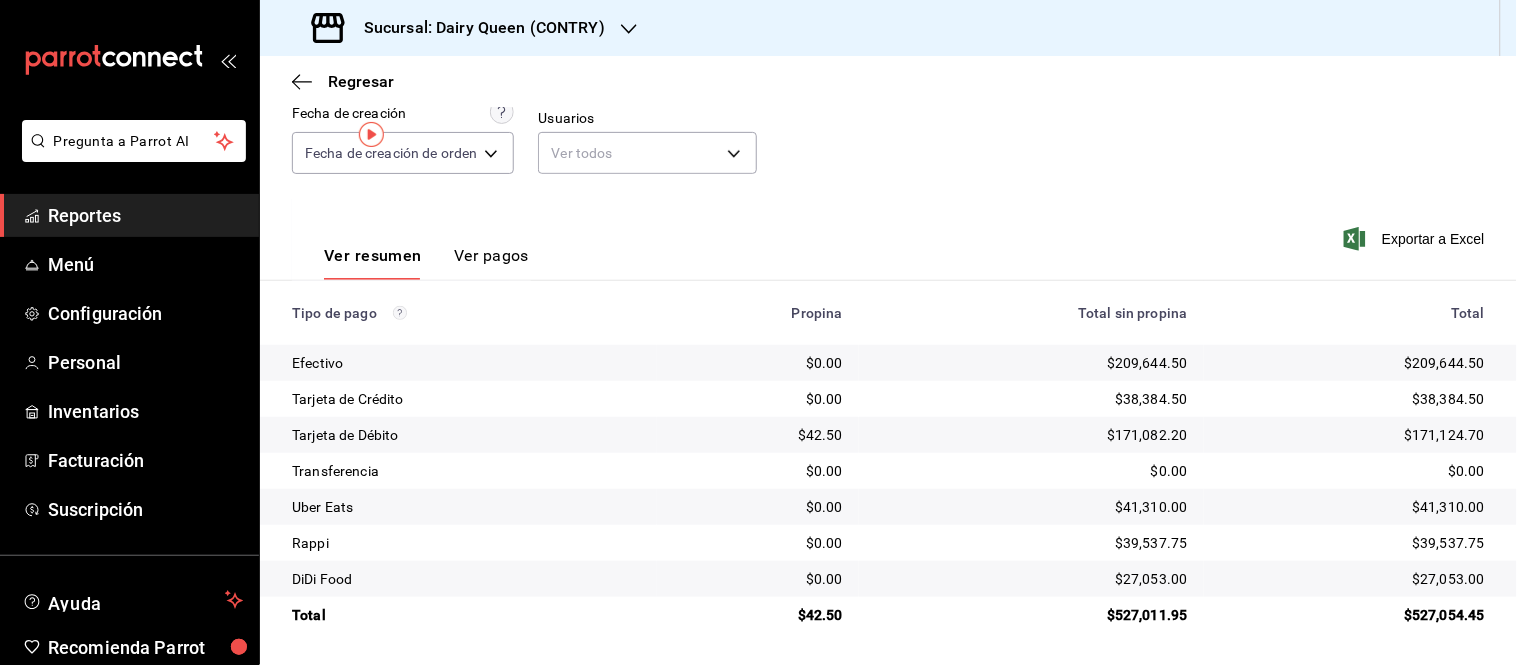 scroll, scrollTop: 0, scrollLeft: 0, axis: both 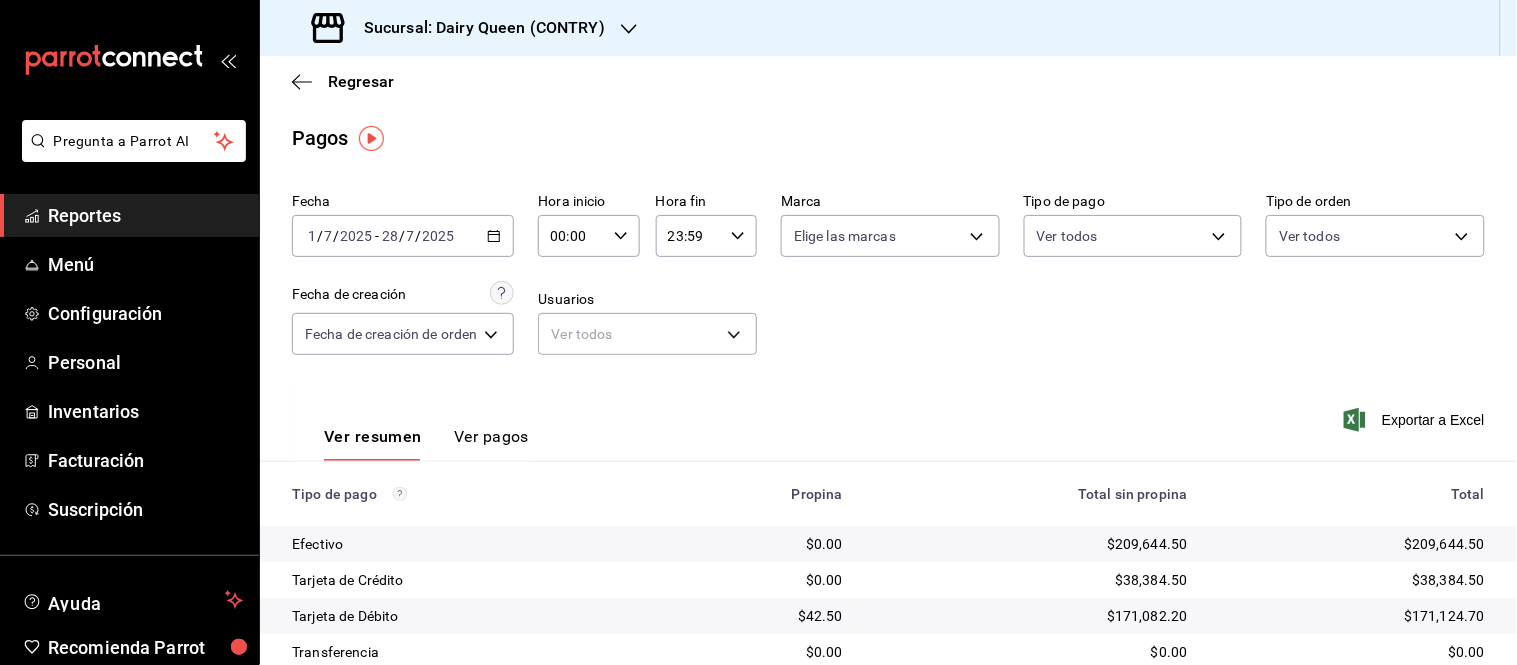 click on "2025-07-01 1 / 7 / 2025 - 2025-07-28 28 / 7 / 2025" at bounding box center [403, 236] 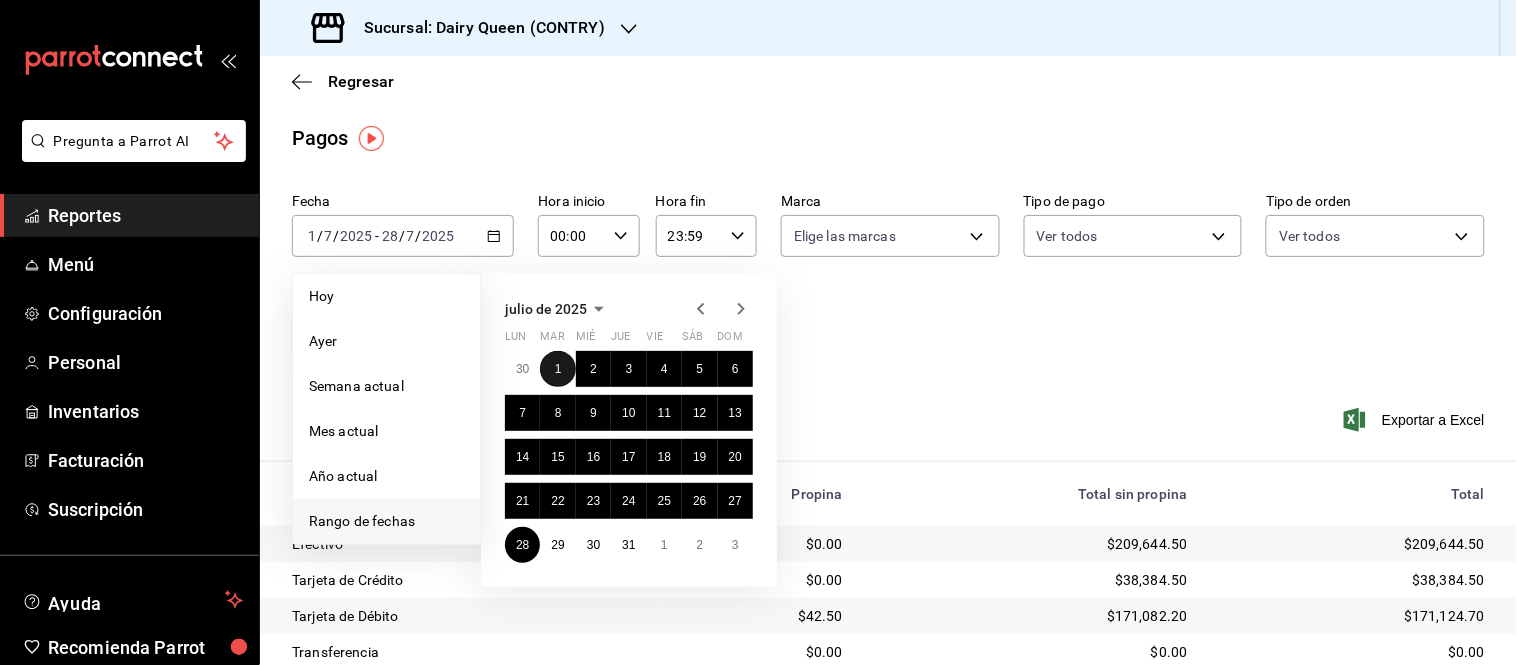 click on "1" at bounding box center (557, 369) 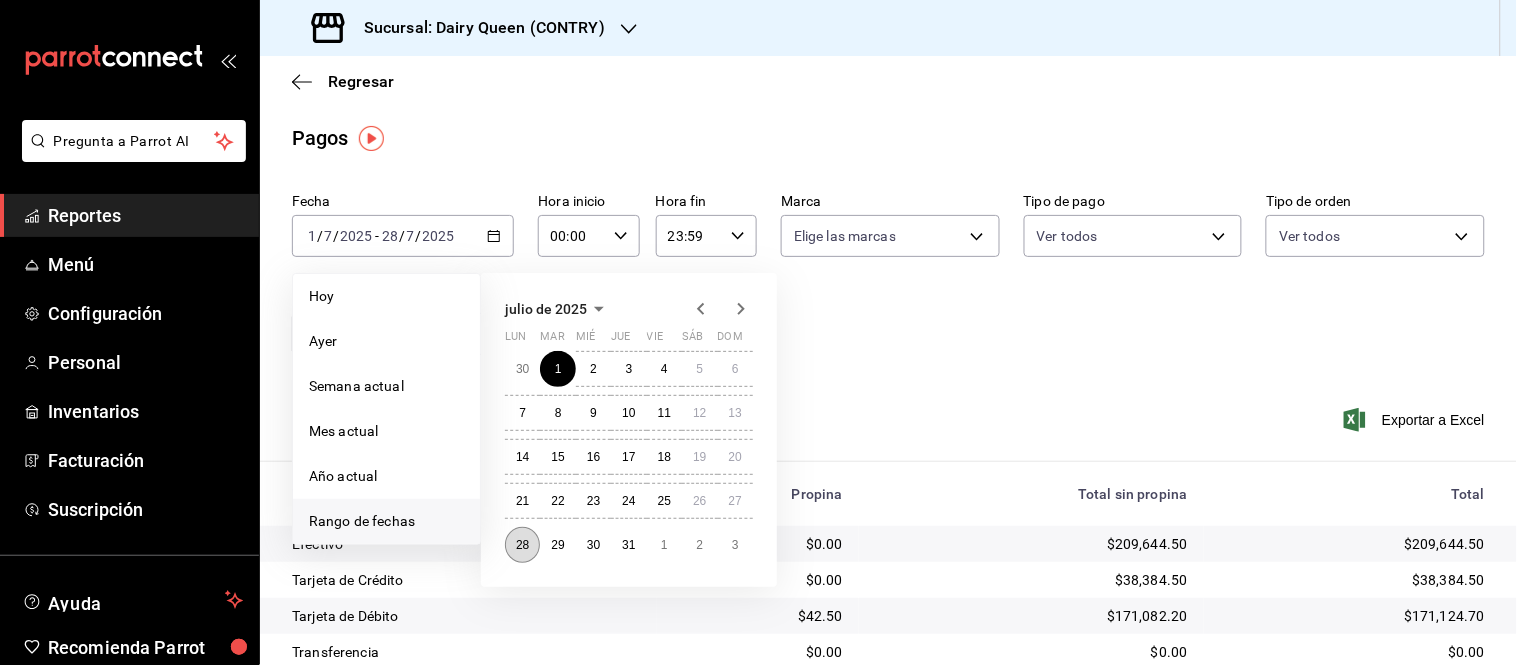 click on "28" at bounding box center (522, 545) 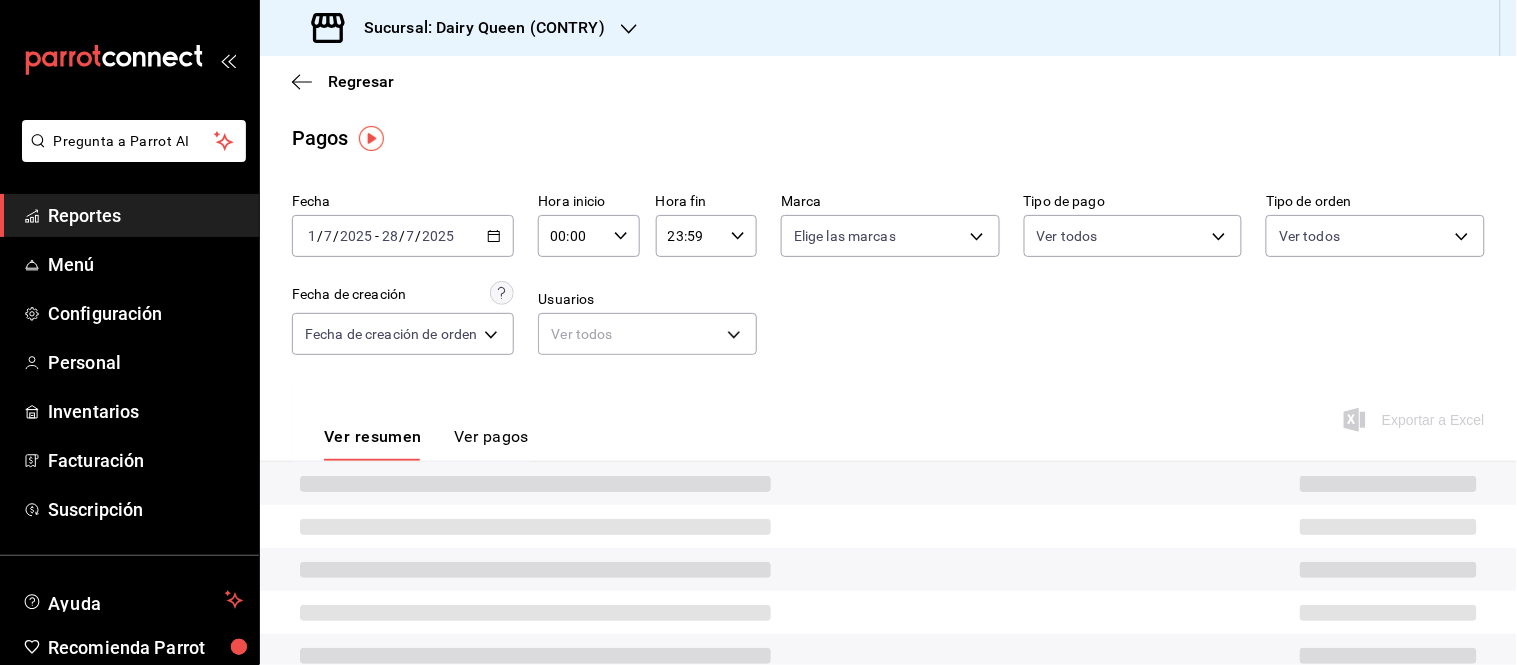 click on "Ver resumen Ver pagos Exportar a Excel" at bounding box center [888, 432] 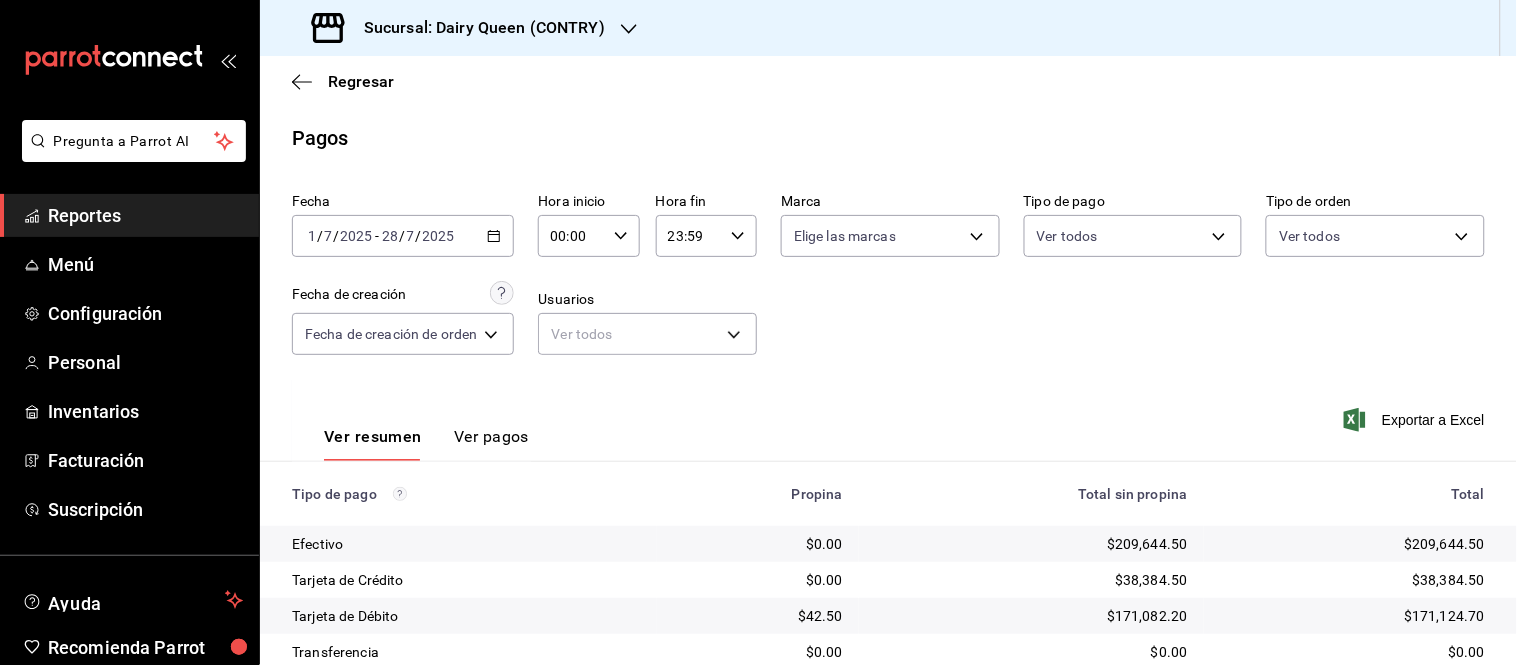 scroll, scrollTop: 181, scrollLeft: 0, axis: vertical 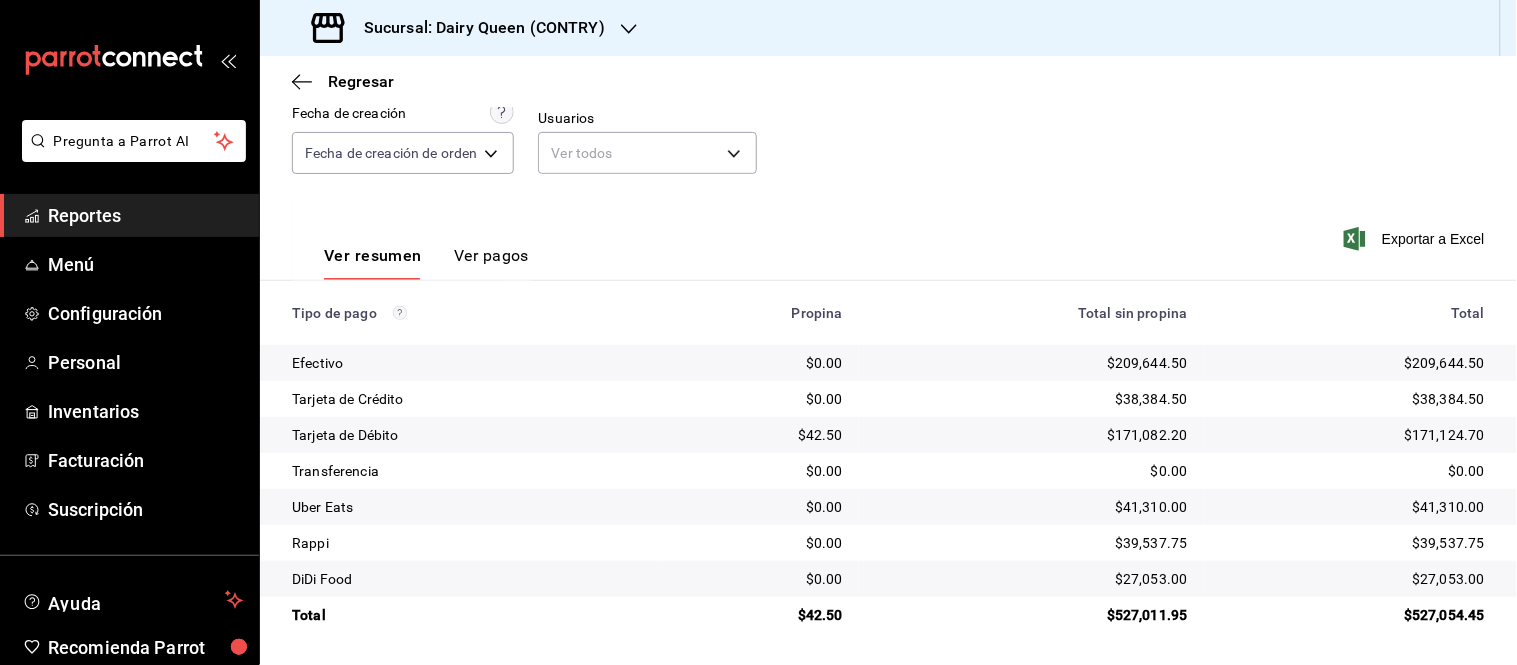 click on "Sucursal: Dairy Queen (CONTRY)" at bounding box center (460, 28) 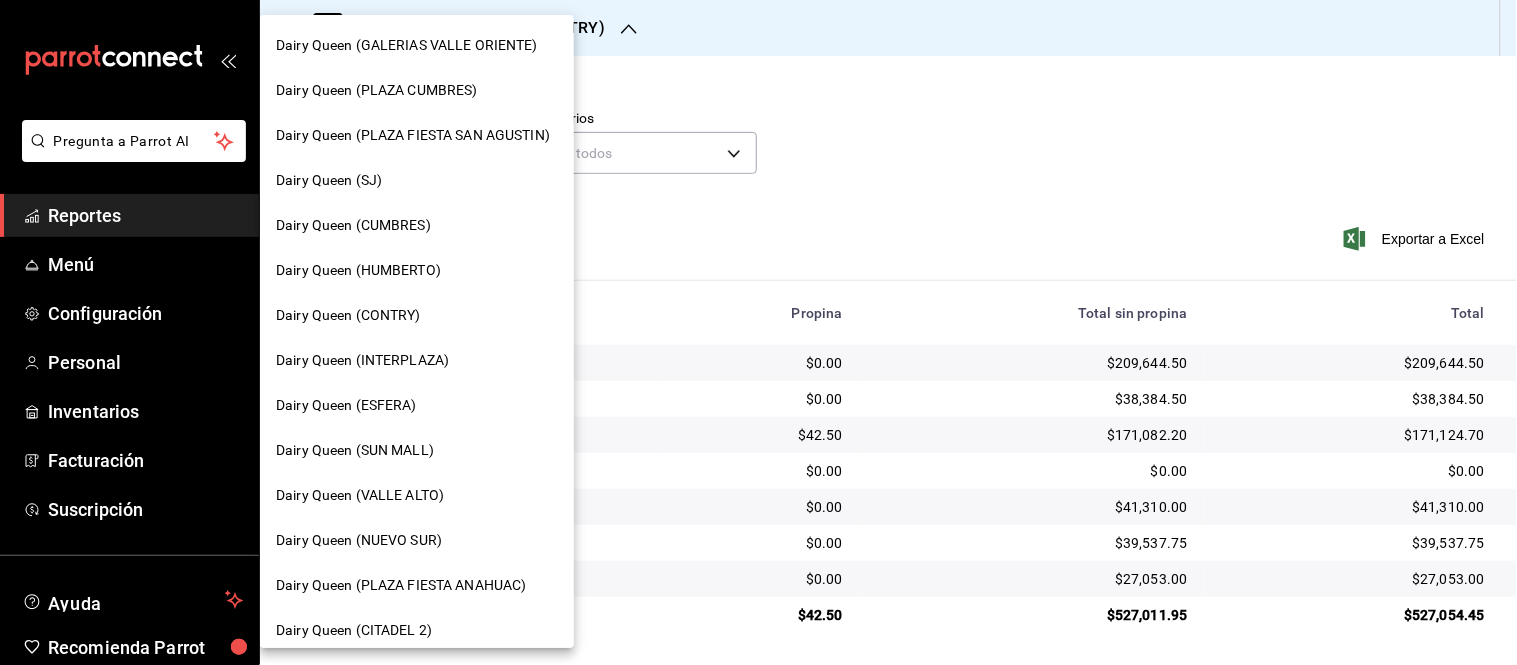 click on "Dairy Queen (CONTRY)" at bounding box center [348, 315] 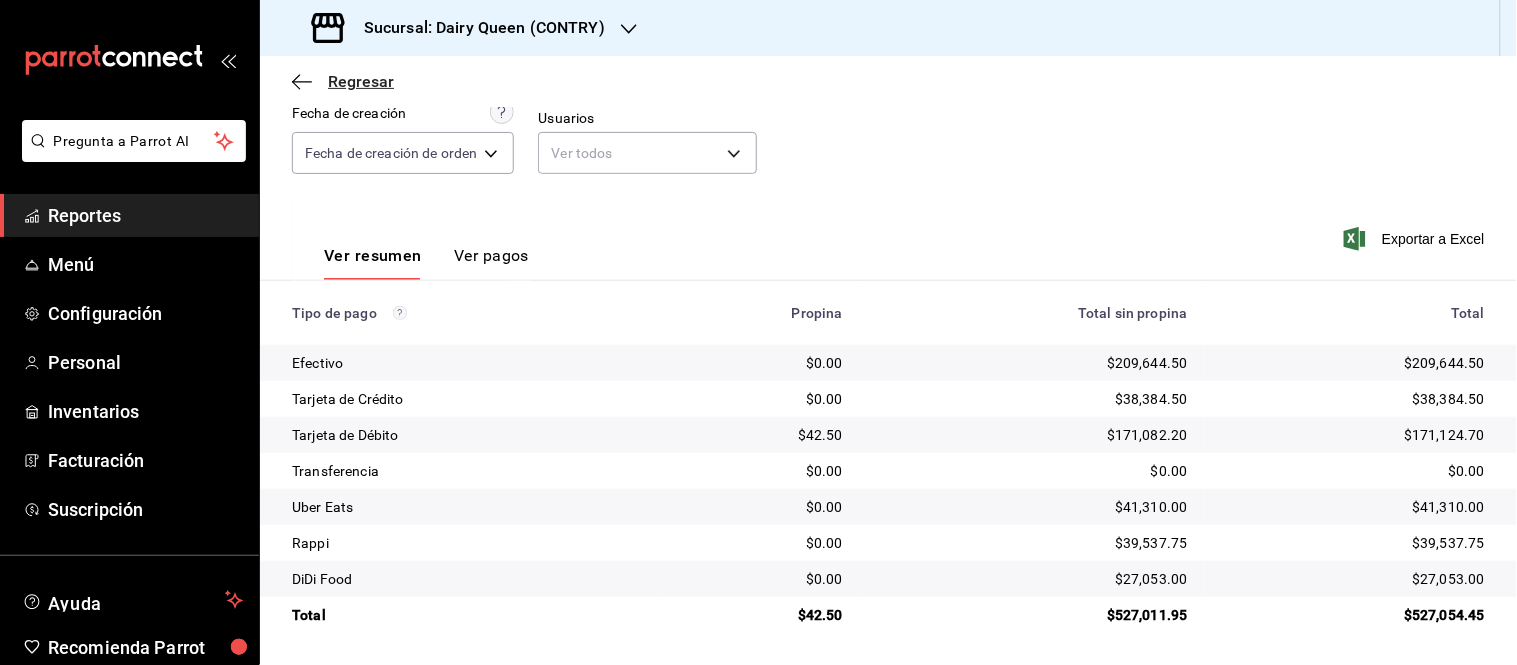 click on "Regresar" at bounding box center (361, 81) 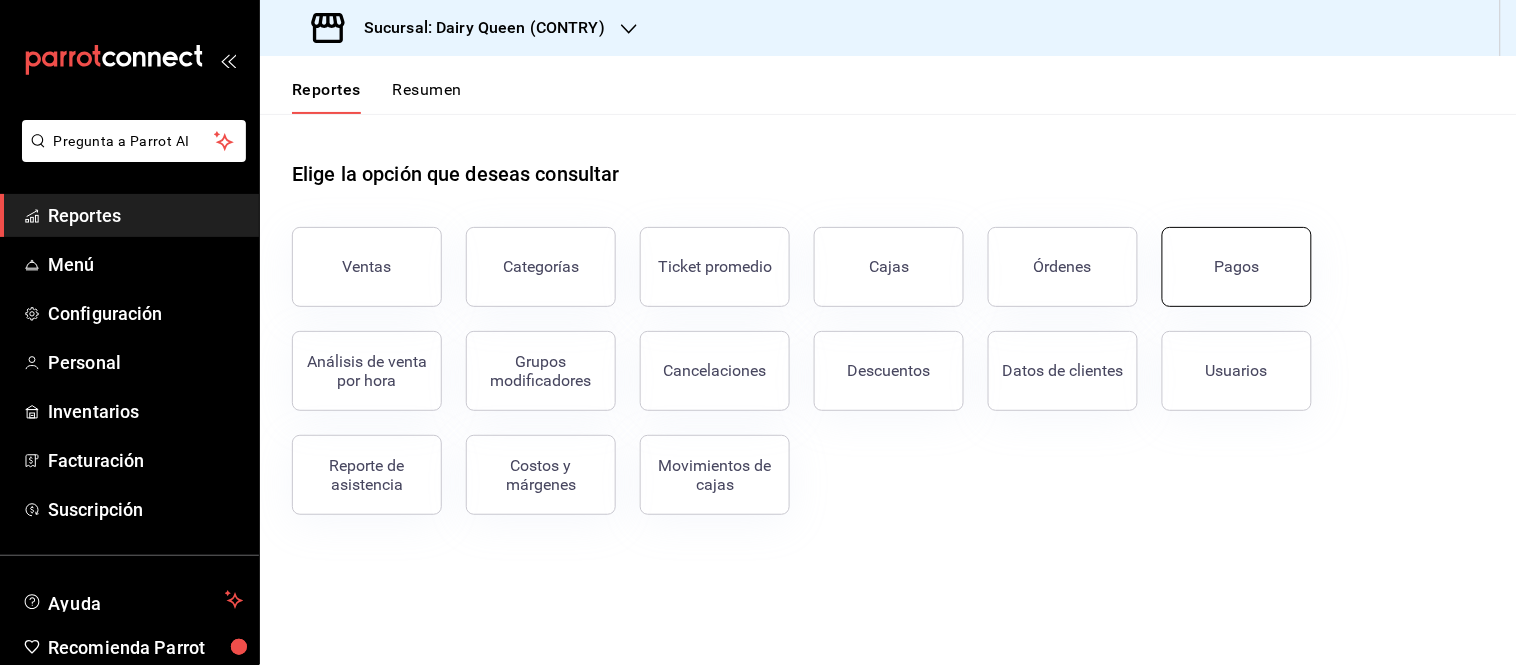 click on "Pagos" at bounding box center (1237, 266) 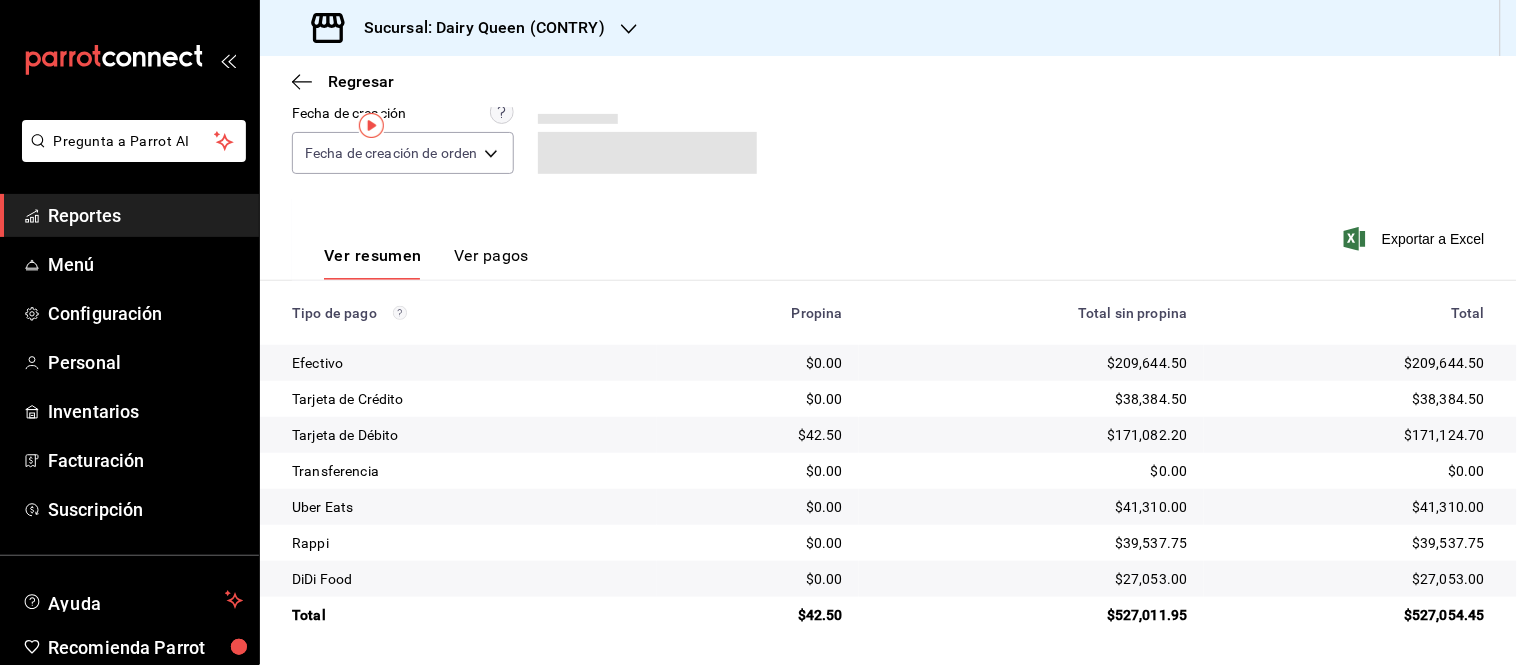 scroll, scrollTop: 0, scrollLeft: 0, axis: both 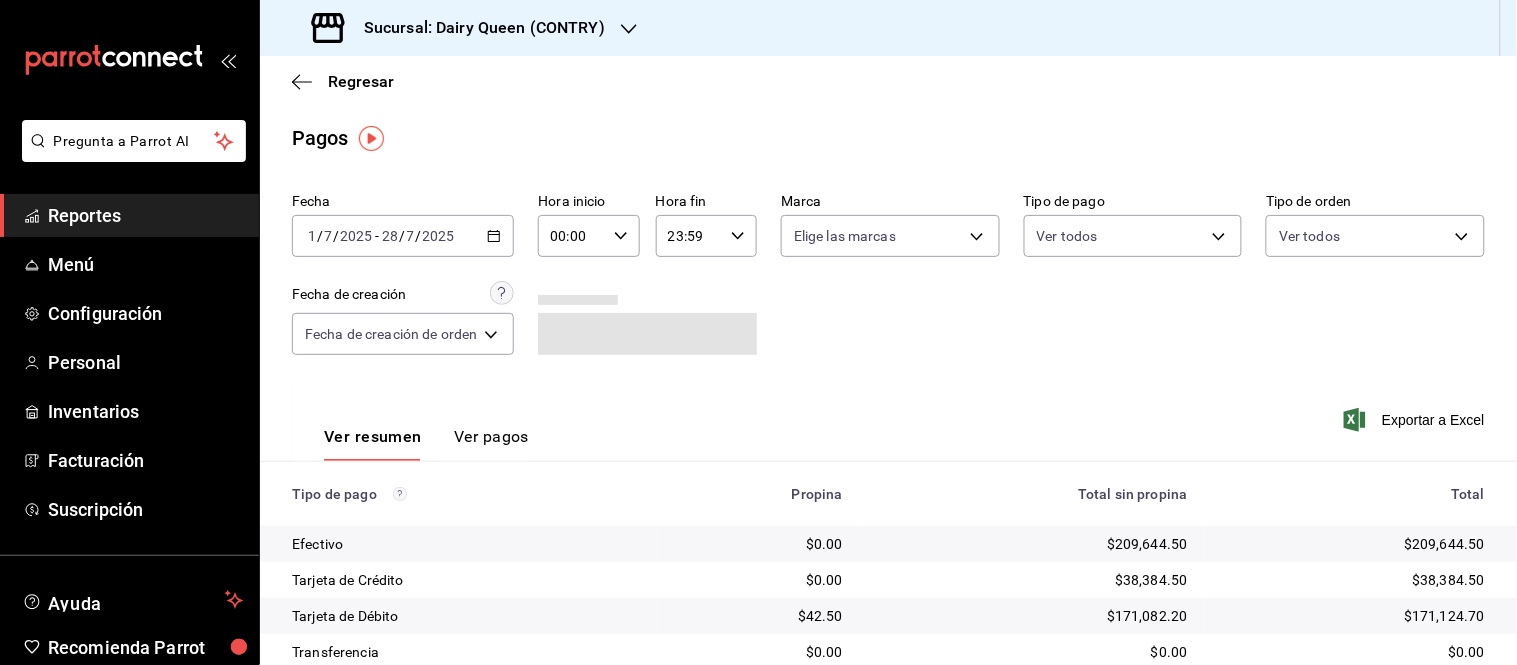 click on "2025-07-01 1 / 7 / 2025 - 2025-07-28 28 / 7 / 2025" at bounding box center (403, 236) 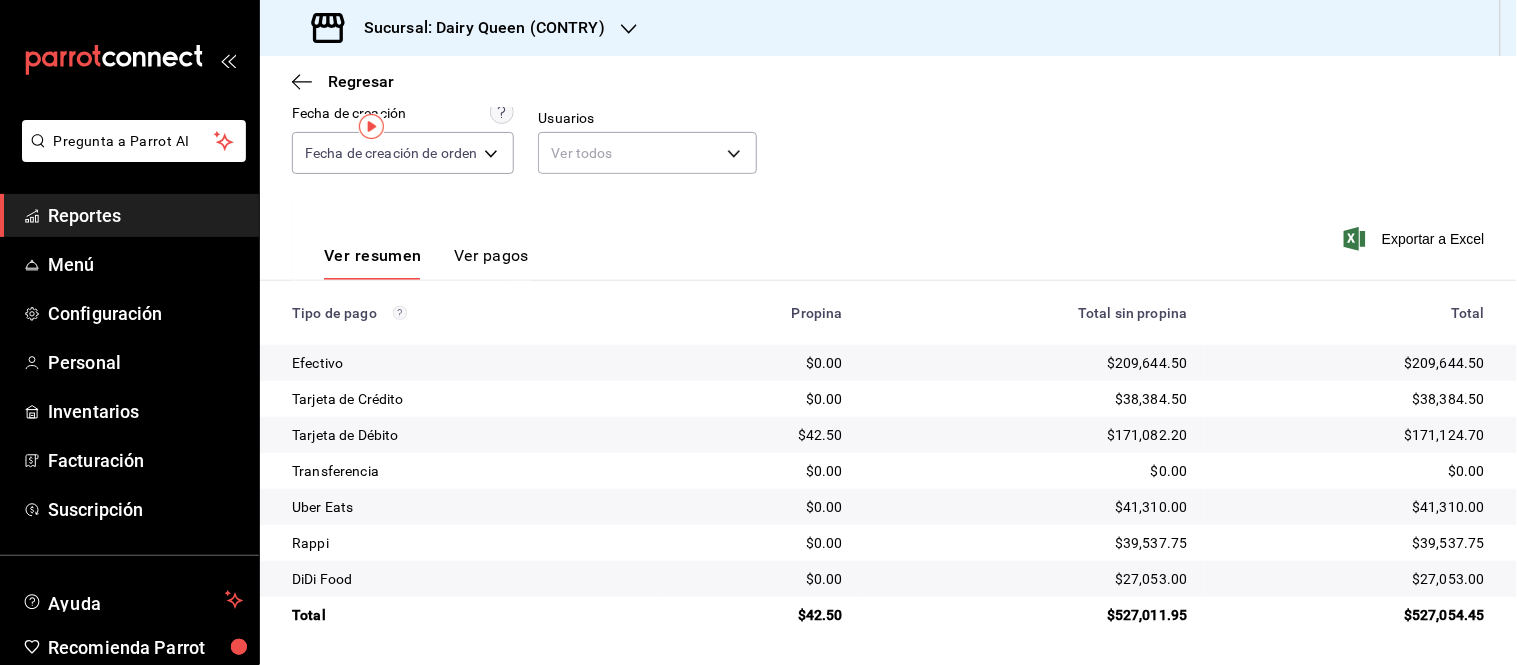 scroll, scrollTop: 0, scrollLeft: 0, axis: both 